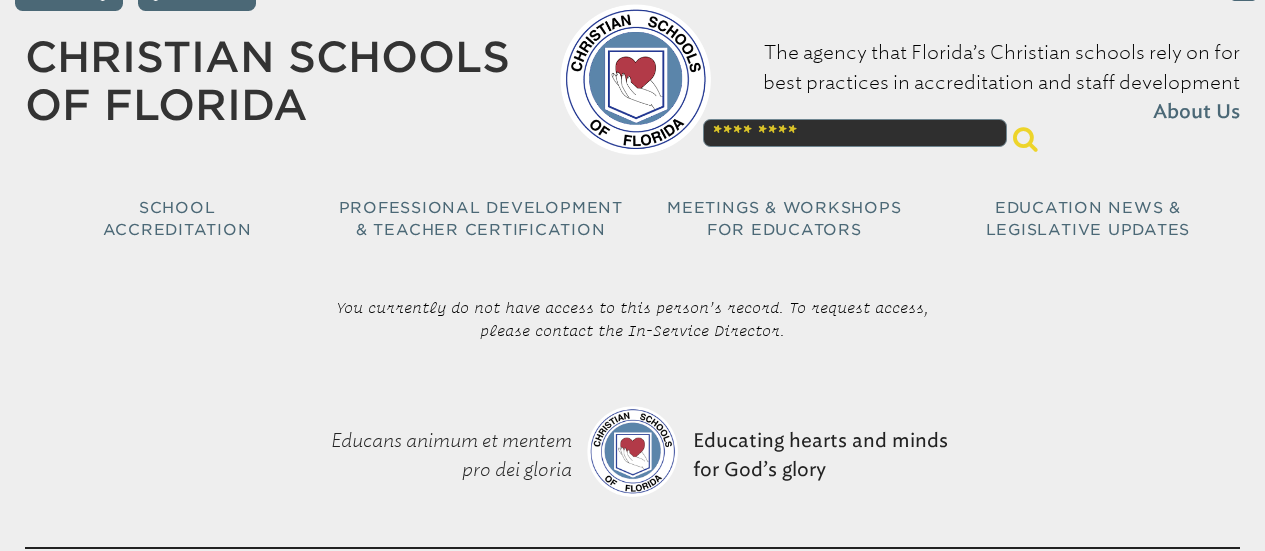 scroll, scrollTop: 0, scrollLeft: 0, axis: both 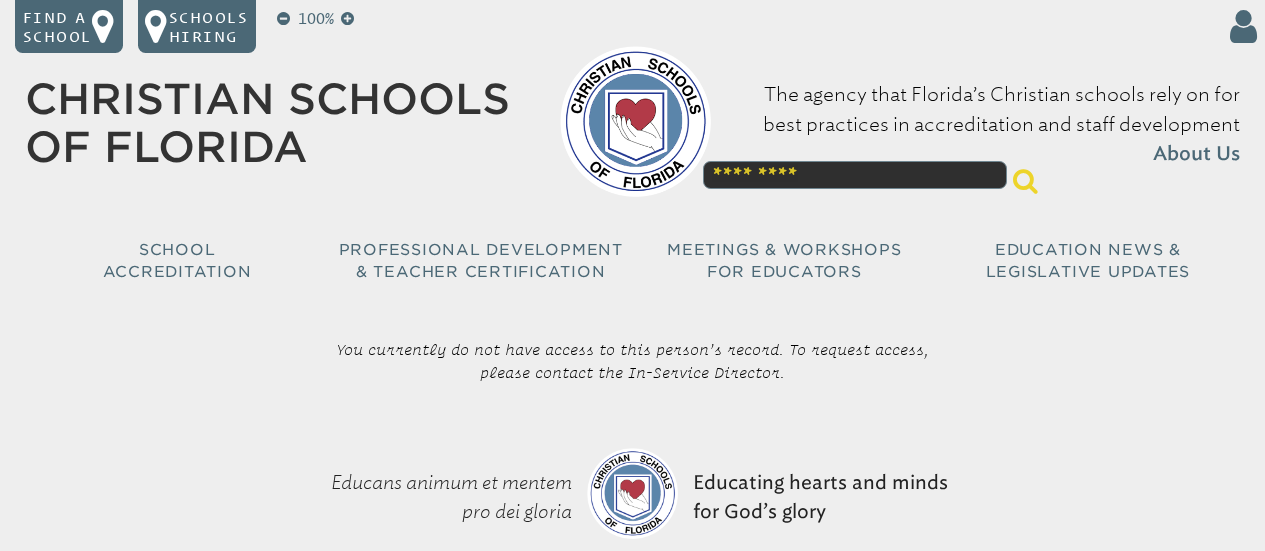 type on "**********" 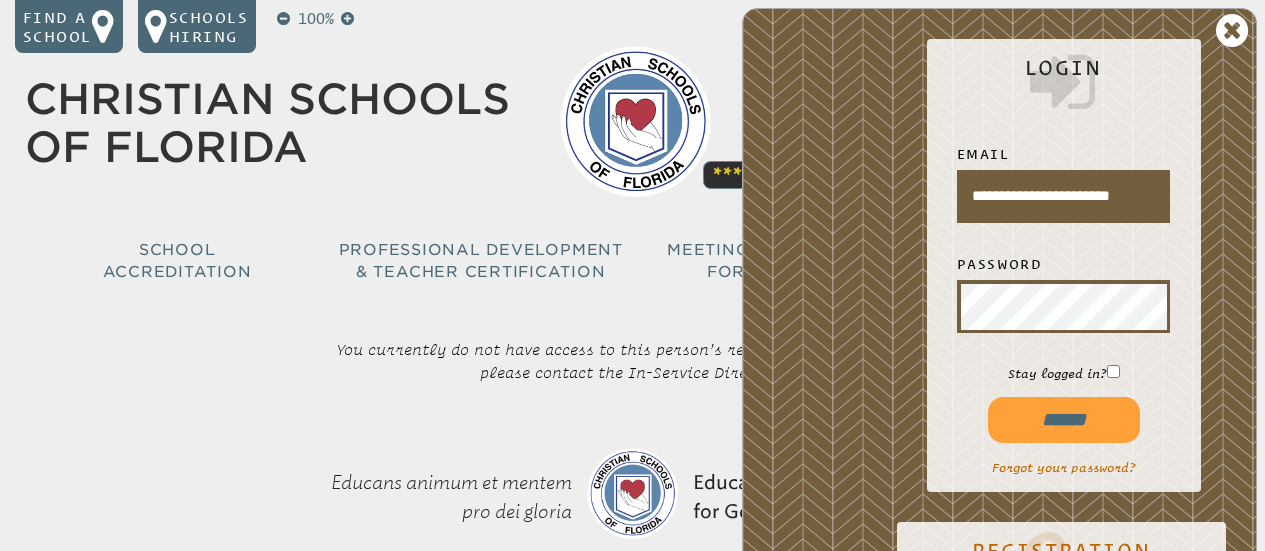 click on "******" at bounding box center (1064, 420) 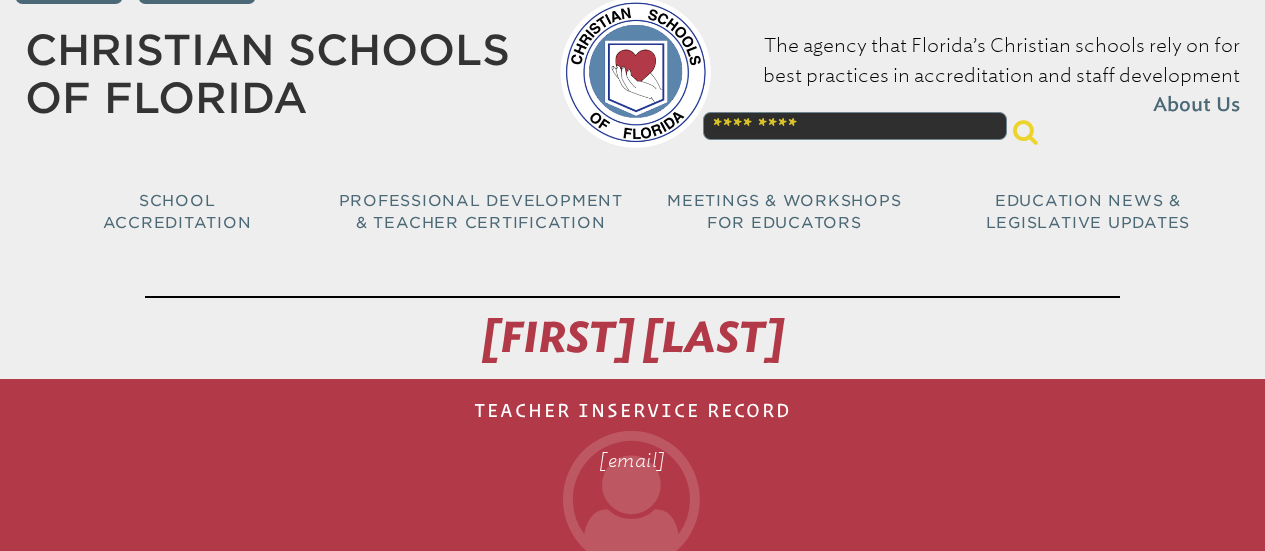 scroll, scrollTop: 0, scrollLeft: 0, axis: both 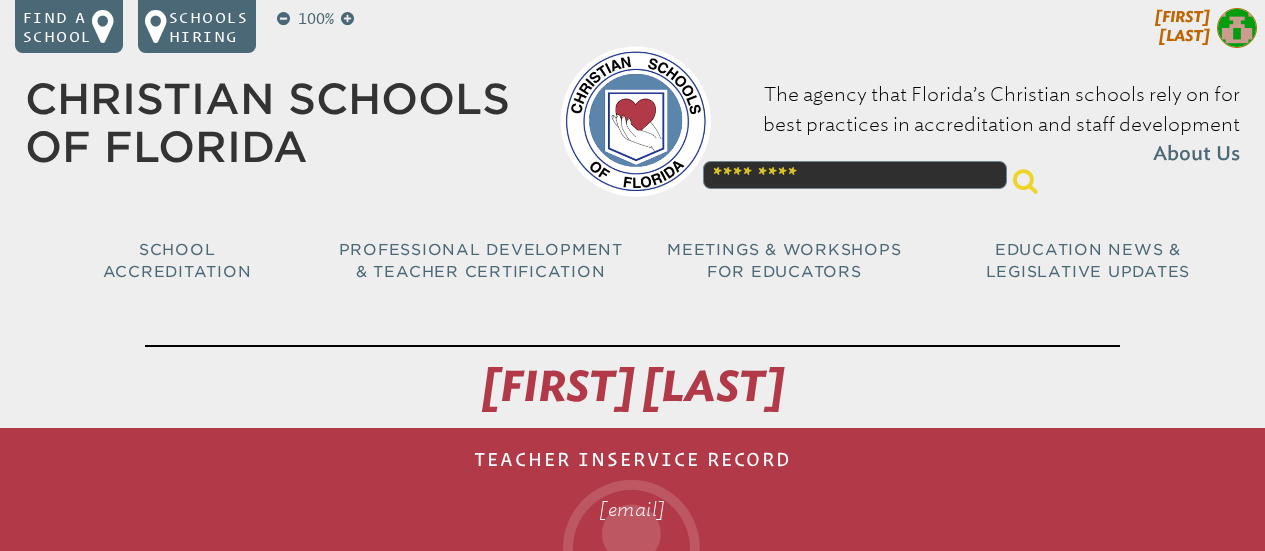 click at bounding box center [1237, 28] 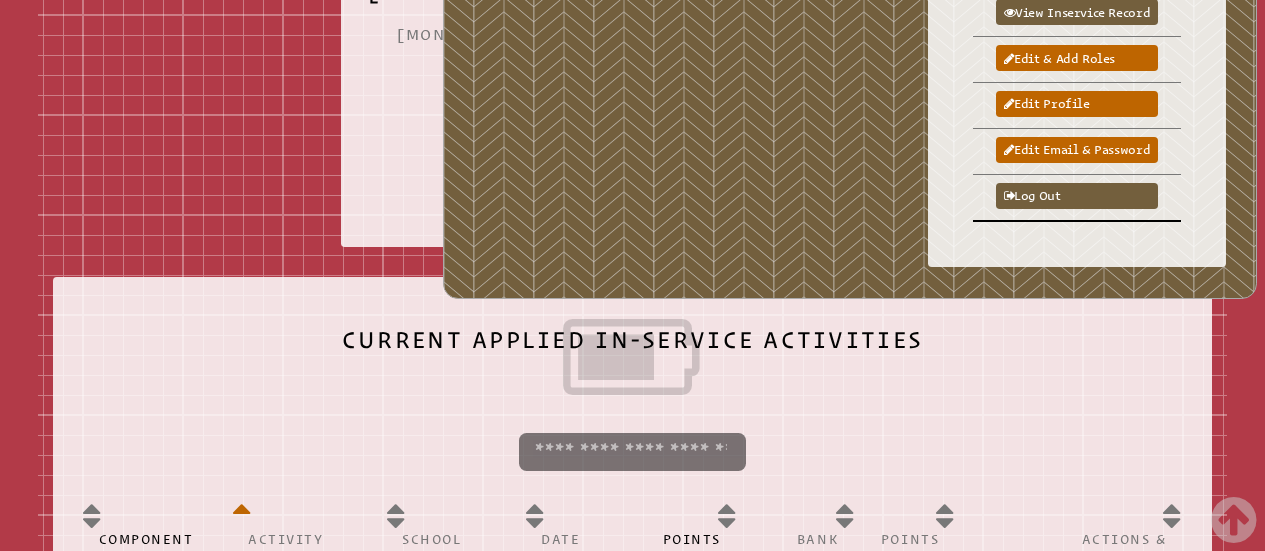 scroll, scrollTop: 755, scrollLeft: 0, axis: vertical 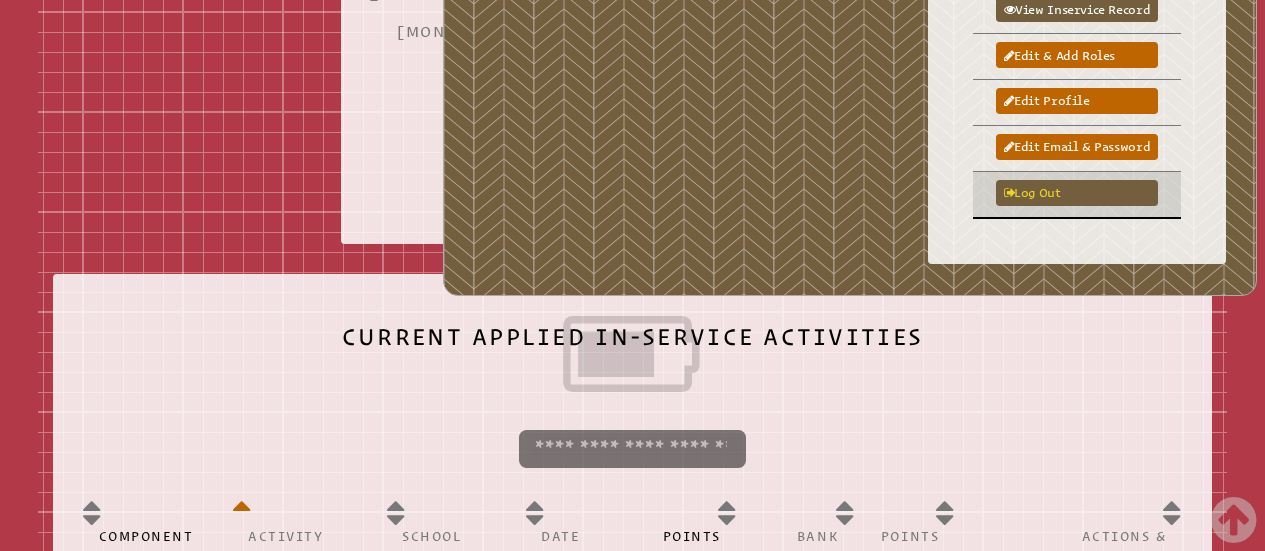 click on "Log out" at bounding box center [1077, 193] 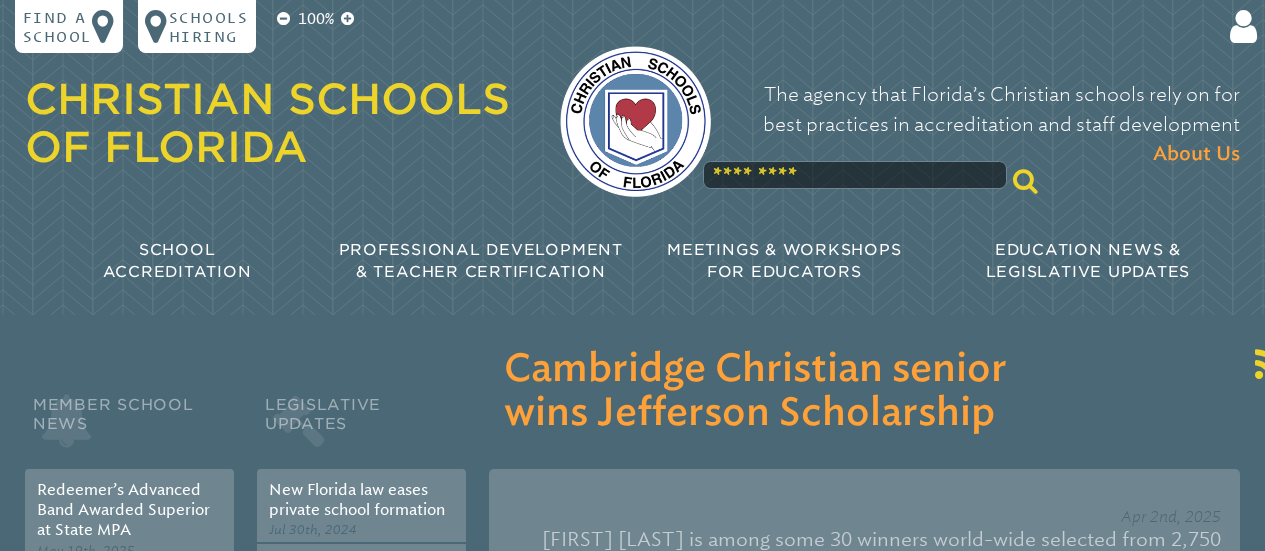 scroll, scrollTop: 0, scrollLeft: 0, axis: both 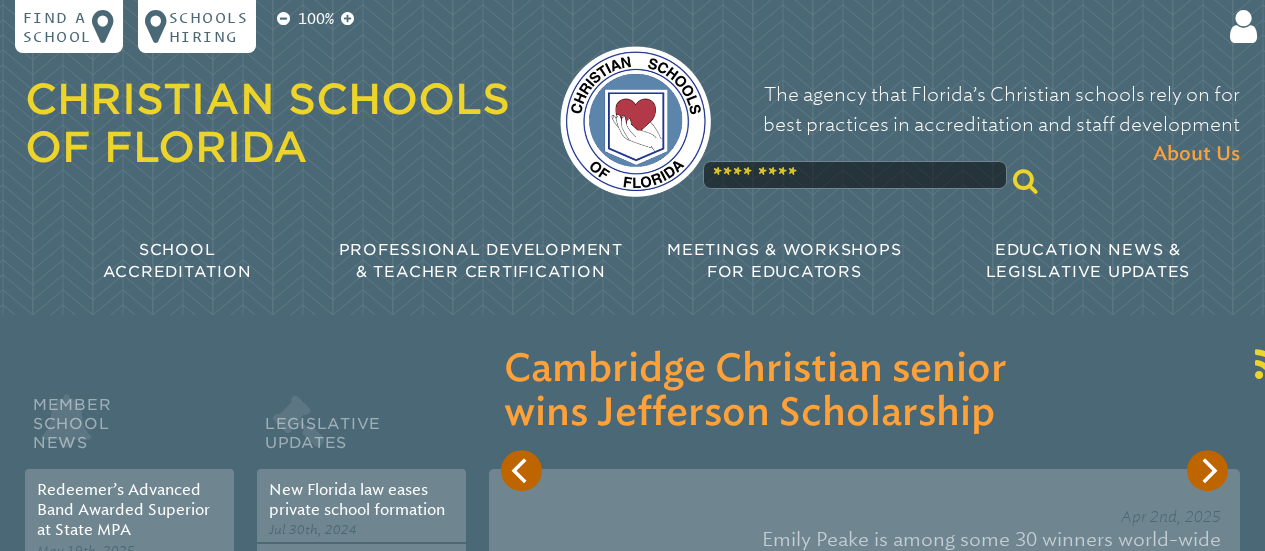 type on "**********" 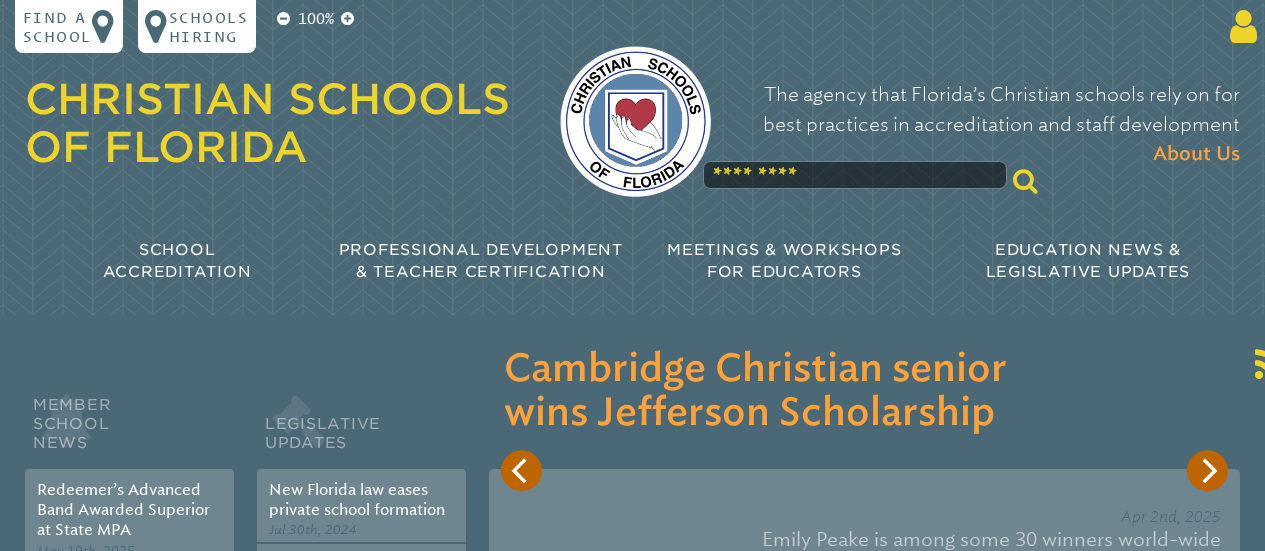 click at bounding box center [1240, 27] 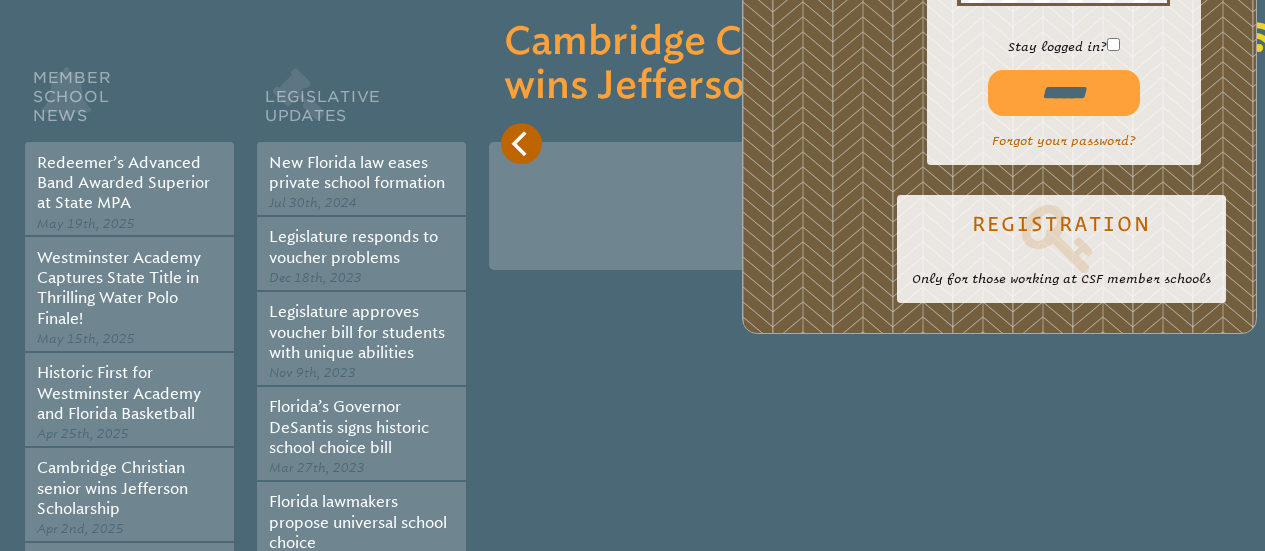 scroll, scrollTop: 337, scrollLeft: 0, axis: vertical 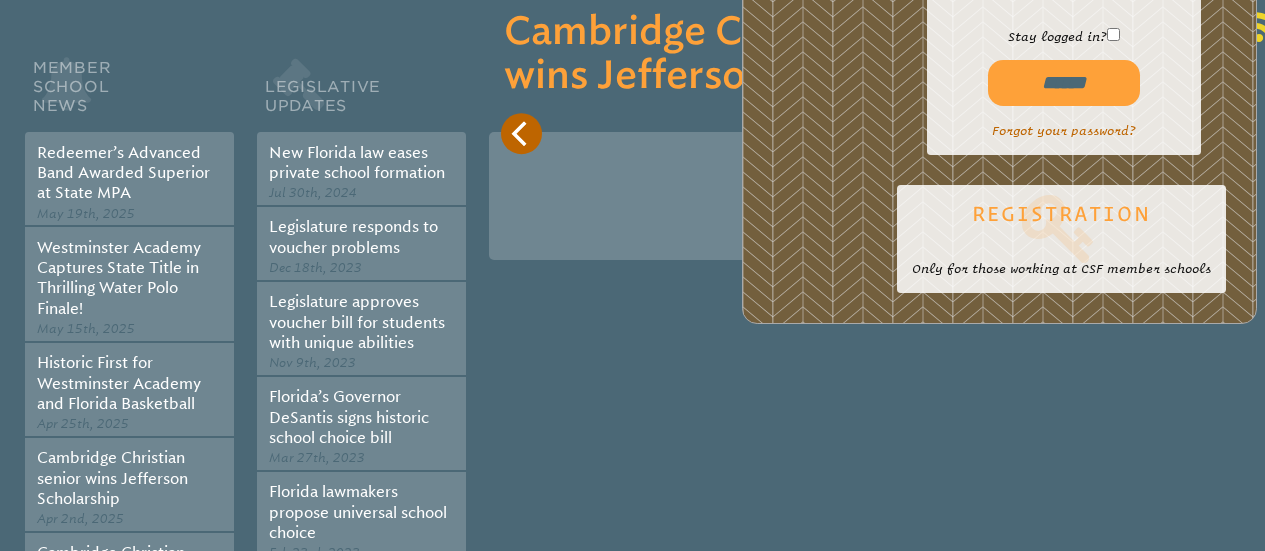 click at bounding box center (1061, 229) 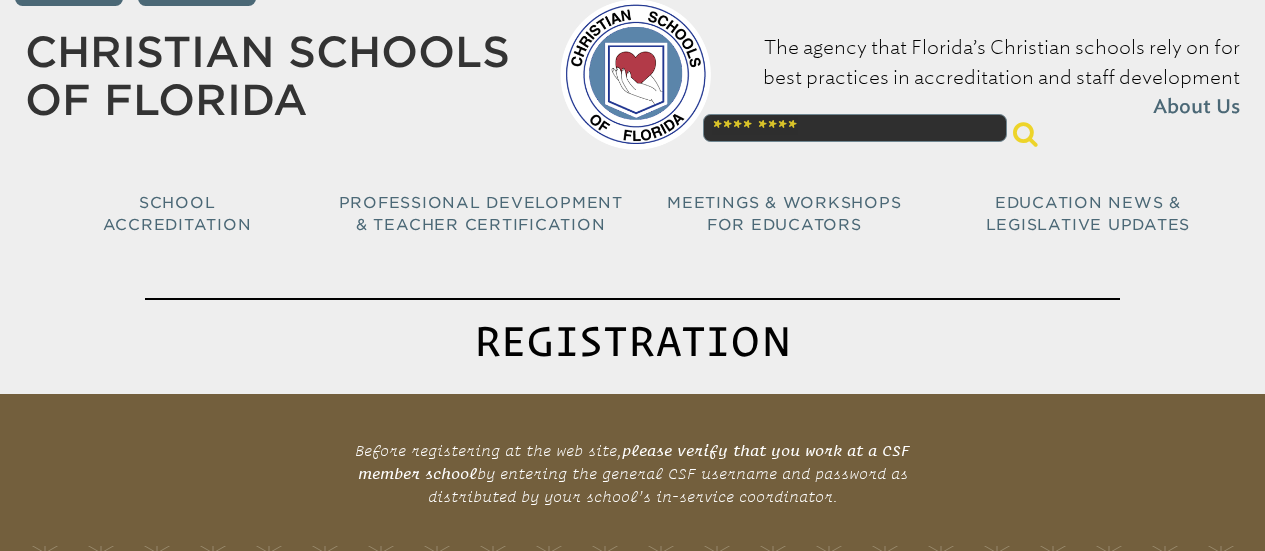 scroll, scrollTop: 0, scrollLeft: 0, axis: both 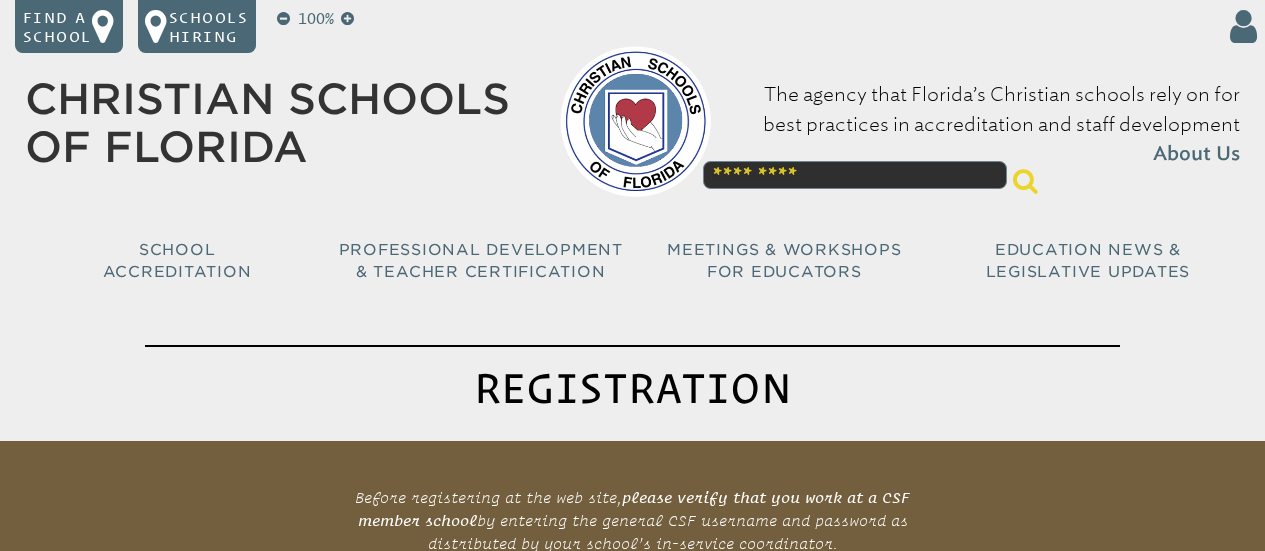 type on "**********" 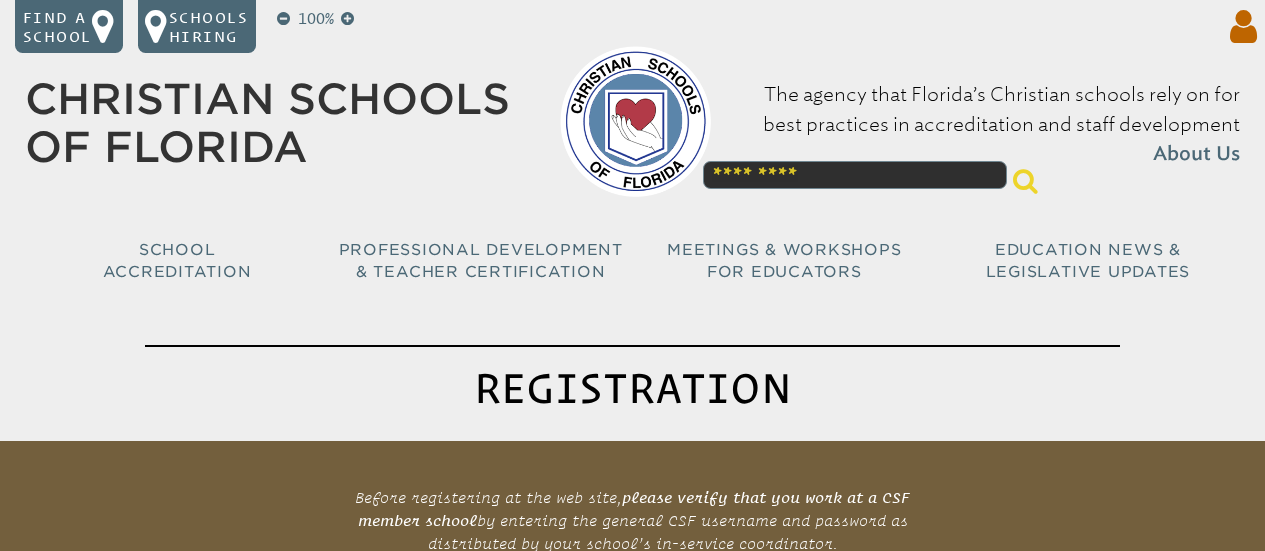 click at bounding box center (1240, 27) 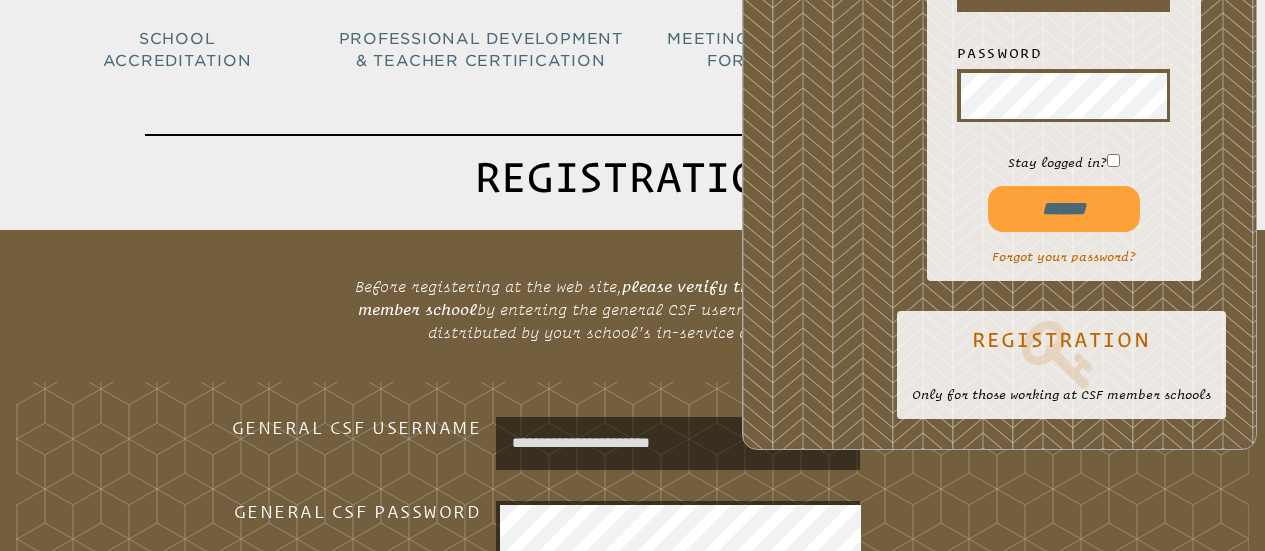 scroll, scrollTop: 232, scrollLeft: 0, axis: vertical 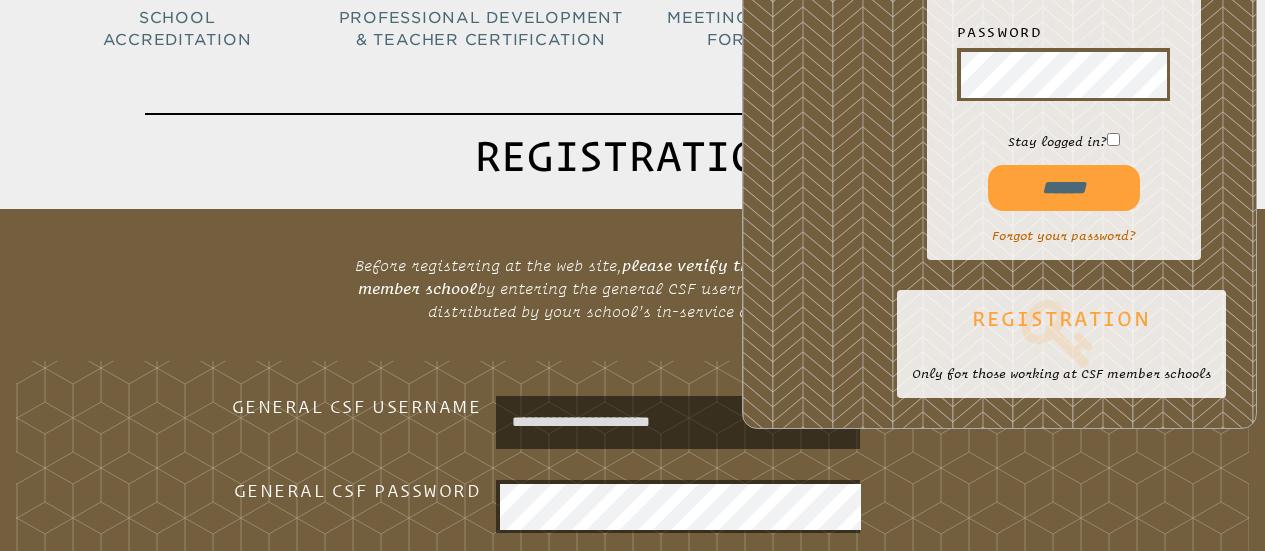 click at bounding box center (1061, 334) 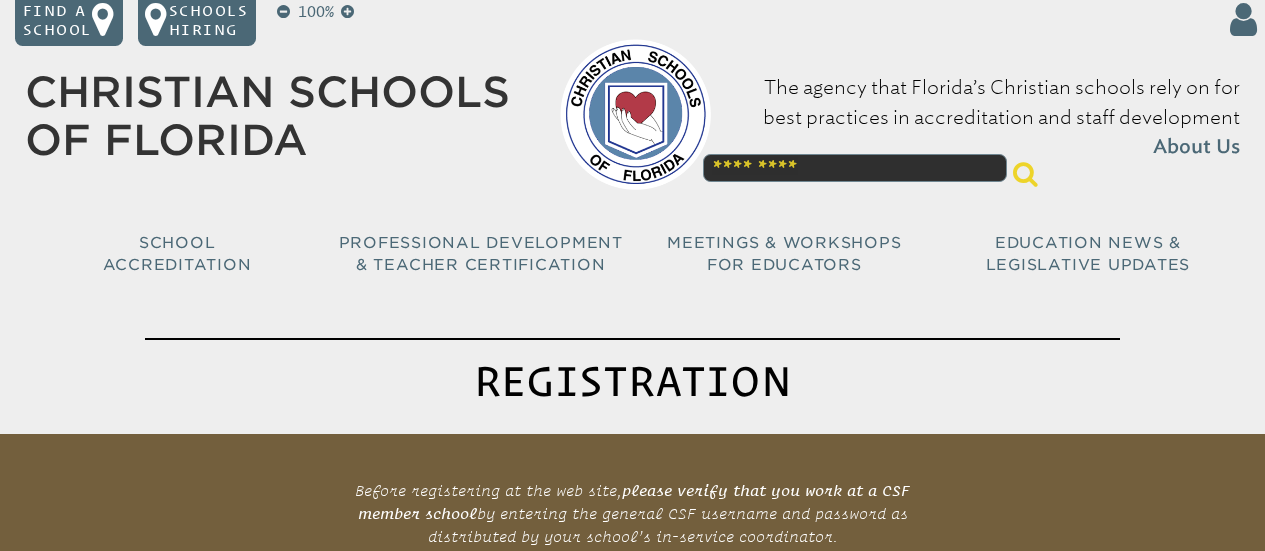 scroll, scrollTop: 0, scrollLeft: 0, axis: both 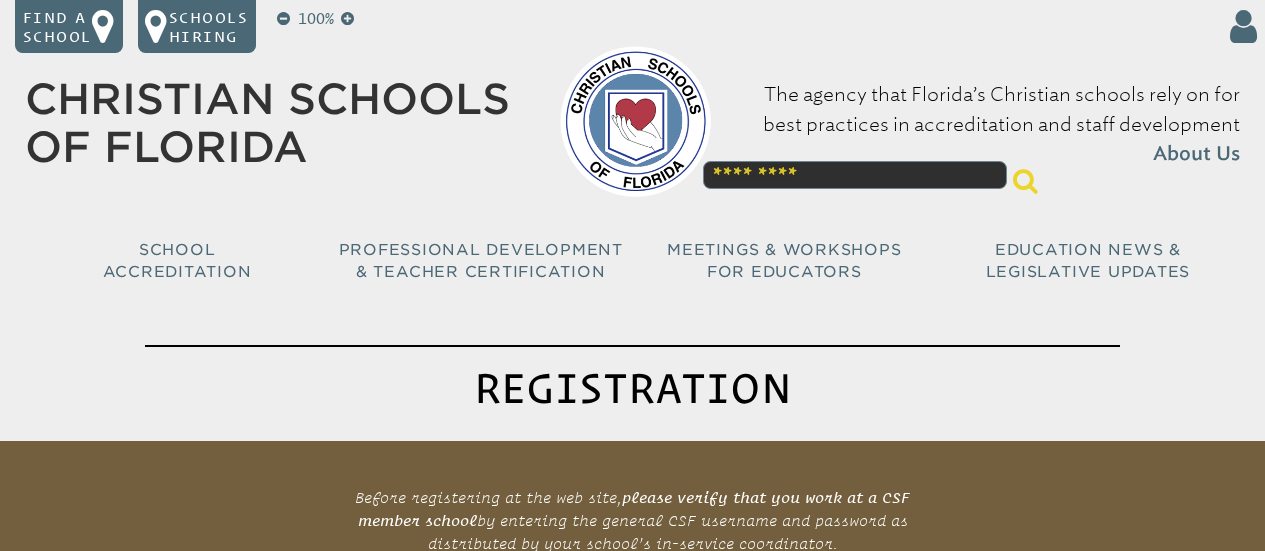 type on "**********" 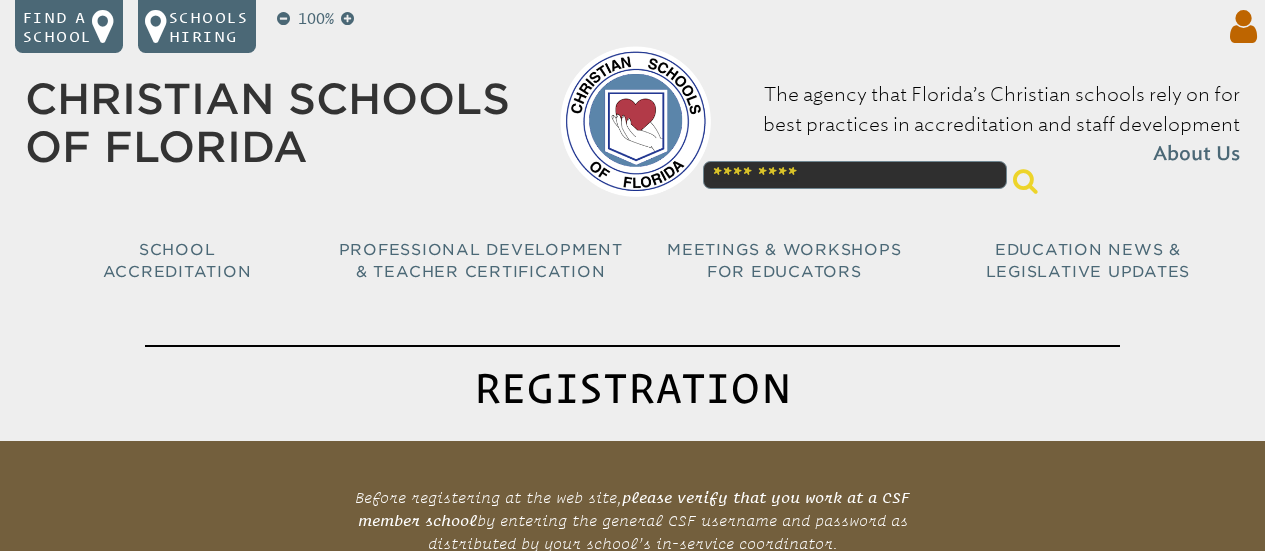 click at bounding box center (1240, 27) 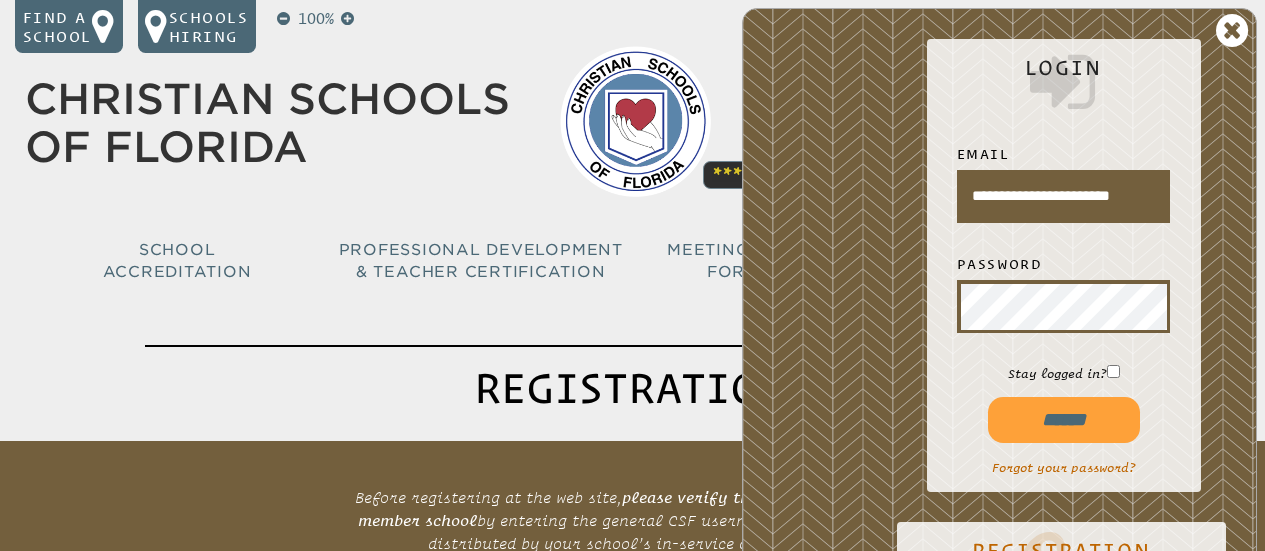 click on "******" at bounding box center [1064, 420] 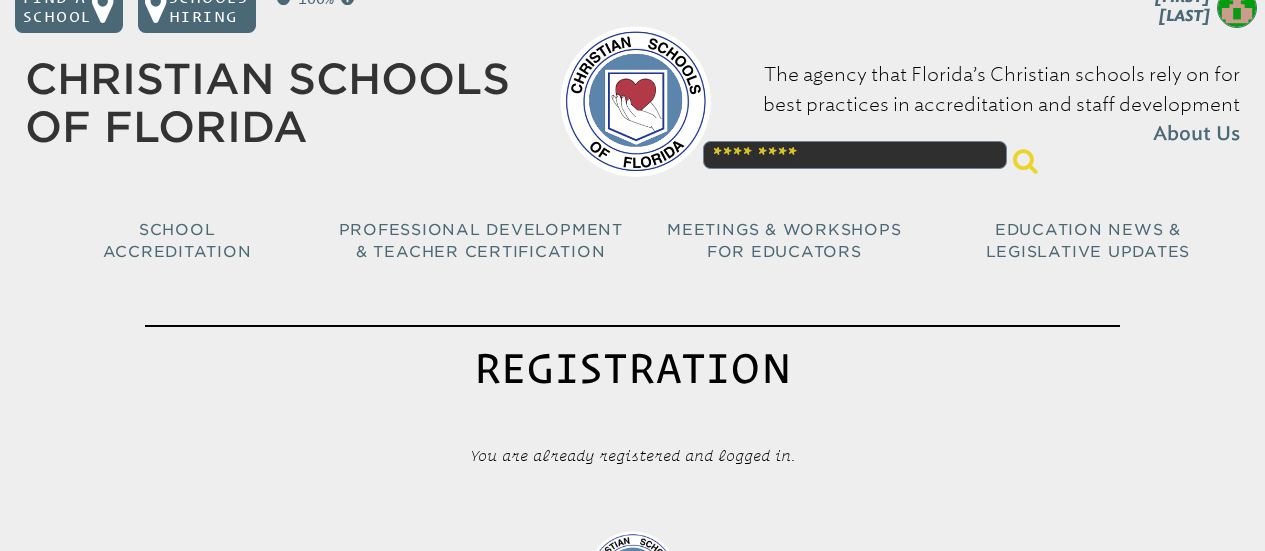 scroll, scrollTop: 18, scrollLeft: 0, axis: vertical 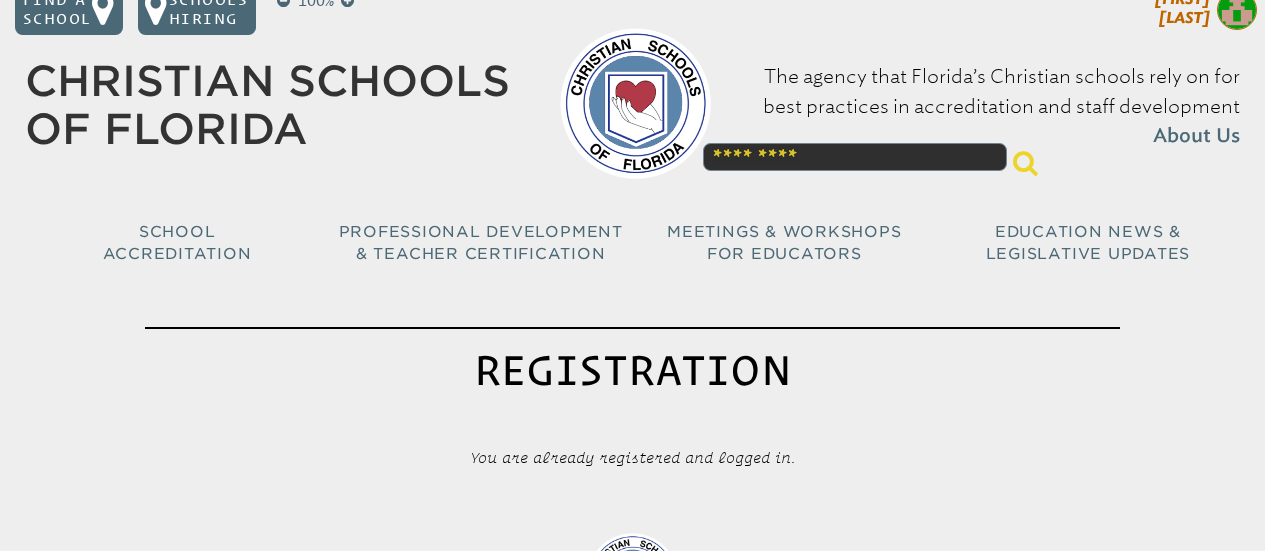 click on "Find a School
Key
Name
City
1 [SCHOOL_NAME]    [CITY] [POSTAL_CODE] 2 [SCHOOL_NAME]    2   Main Campus [CITY] [POSTAL_CODE] 3 [SCHOOL_NAME] [CITY] [POSTAL_CODE] 4 [SCHOOL_NAME]    5    1 [CITY] [POSTAL_CODE] 5 [SCHOOL_NAME]     1 [CITY] [POSTAL_CODE] 6 [SCHOOL_NAME] [CITY] [POSTAL_CODE] 7 [SCHOOL_NAME]    [CITY] [POSTAL_CODE] 8 [SCHOOL_NAME]    [SCHOOL_NAME]: [CITY] [POSTAL_CODE] 9 [SCHOOL_NAME]    [CITY] [POSTAL_CODE] 10 [SCHOOL_NAME]    [CITY] [POSTAL_CODE] 11 [SCHOOL_NAME]    [SCHOOL_NAME]: undefined [CITY] [POSTAL_CODE] 12 [SCHOOL_NAME]    [CITY] [POSTAL_CODE] 13 [SCHOOL_NAME]    [SCHOOL_NAME] [CITY] [POSTAL_CODE] 14 [SCHOOL_NAME]    [CITY] [POSTAL_CODE]" at bounding box center [632, 139] 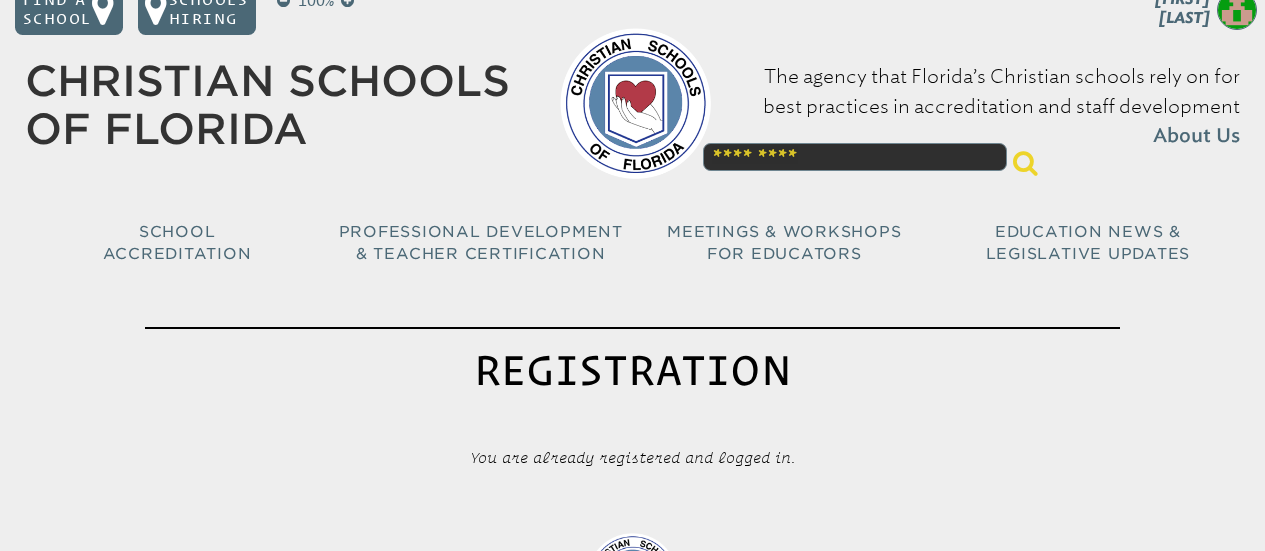 click at bounding box center (1237, 10) 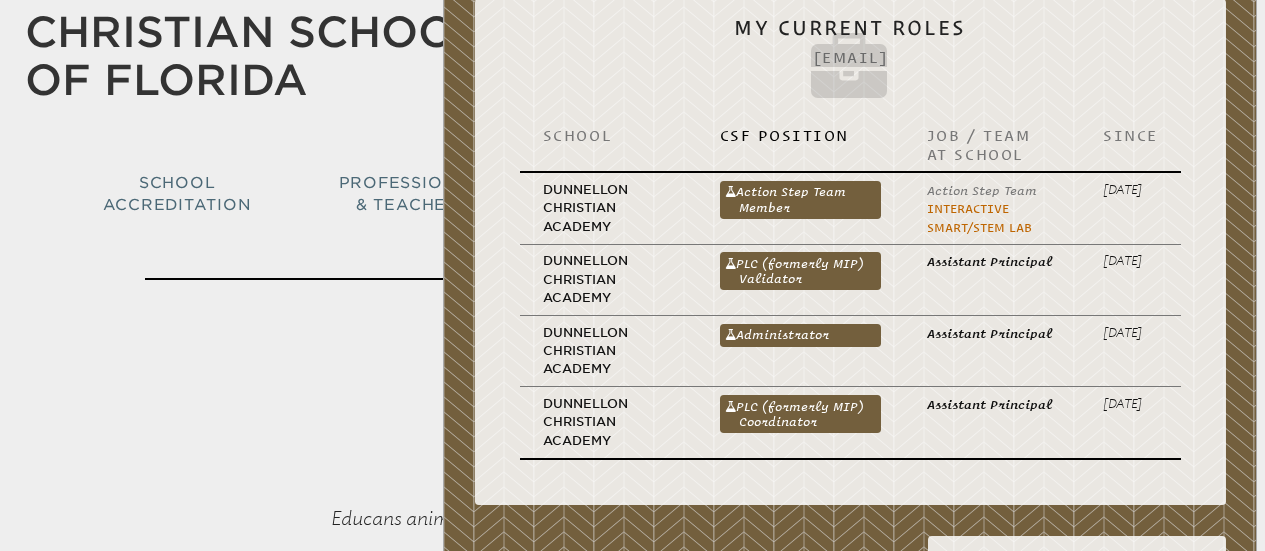 scroll, scrollTop: 67, scrollLeft: 0, axis: vertical 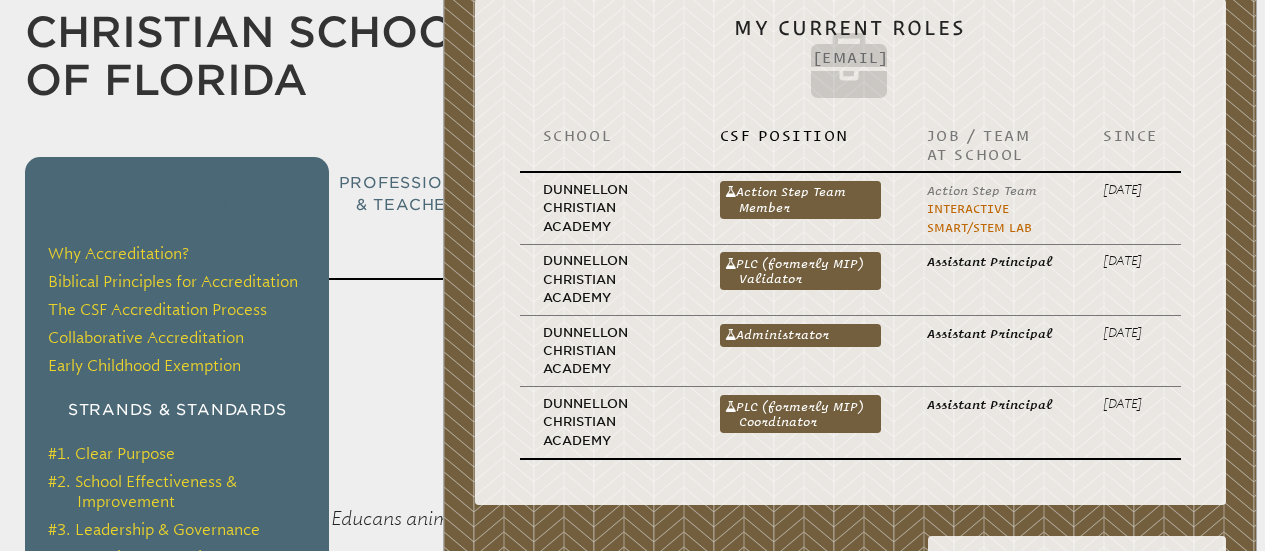click on "School
Accreditation" at bounding box center (177, 194) 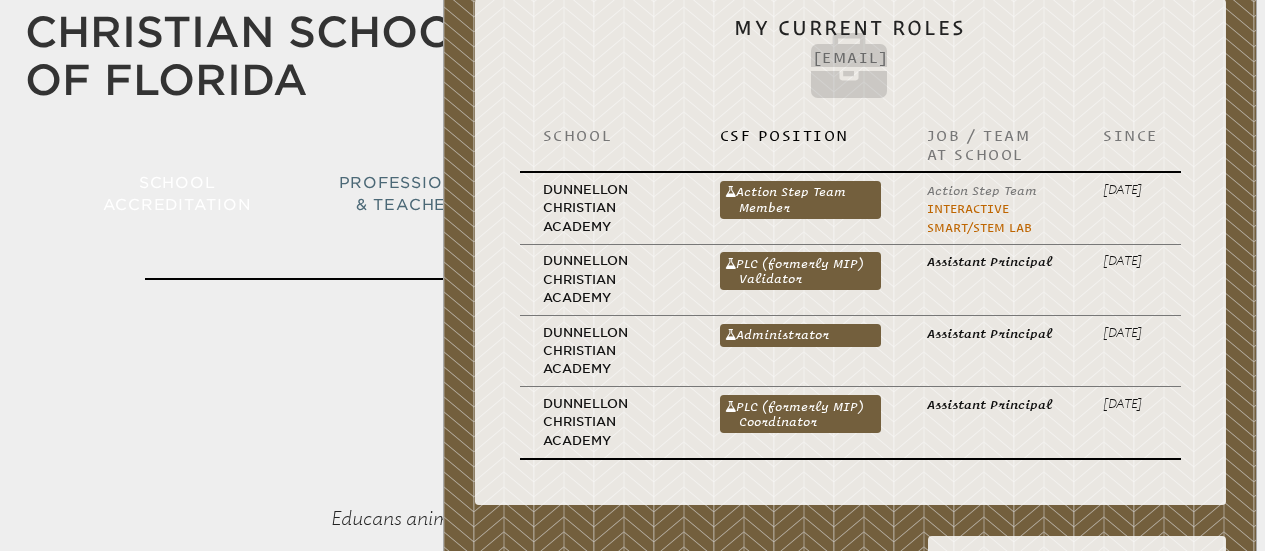 click on "Registration
You are already registered and logged in." at bounding box center [632, 352] 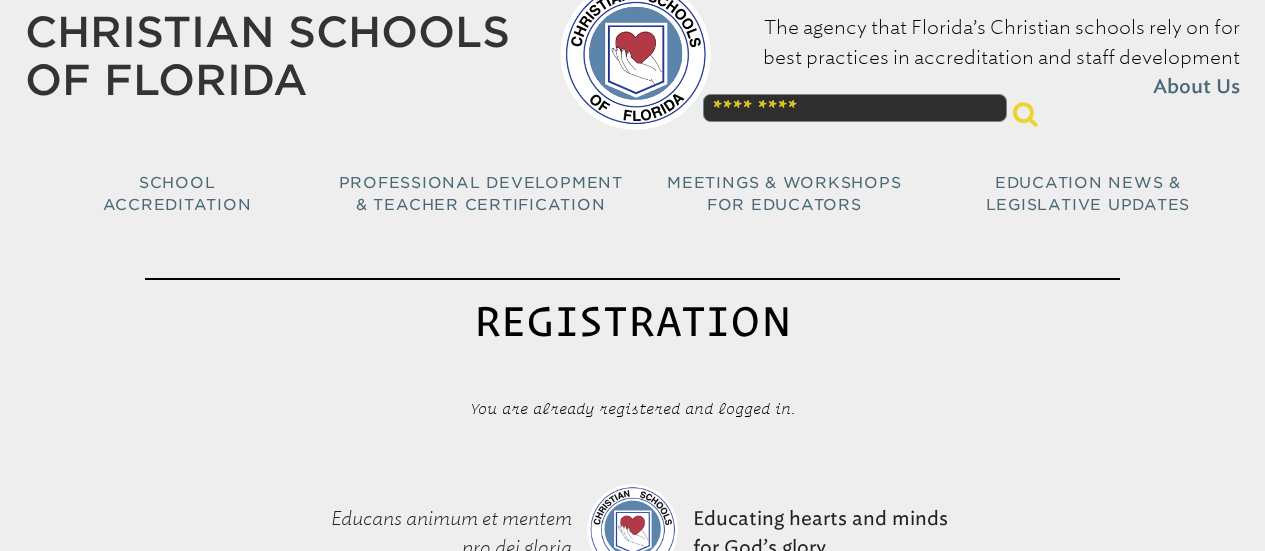 click on "Registration
You are already registered and logged in." at bounding box center [632, 352] 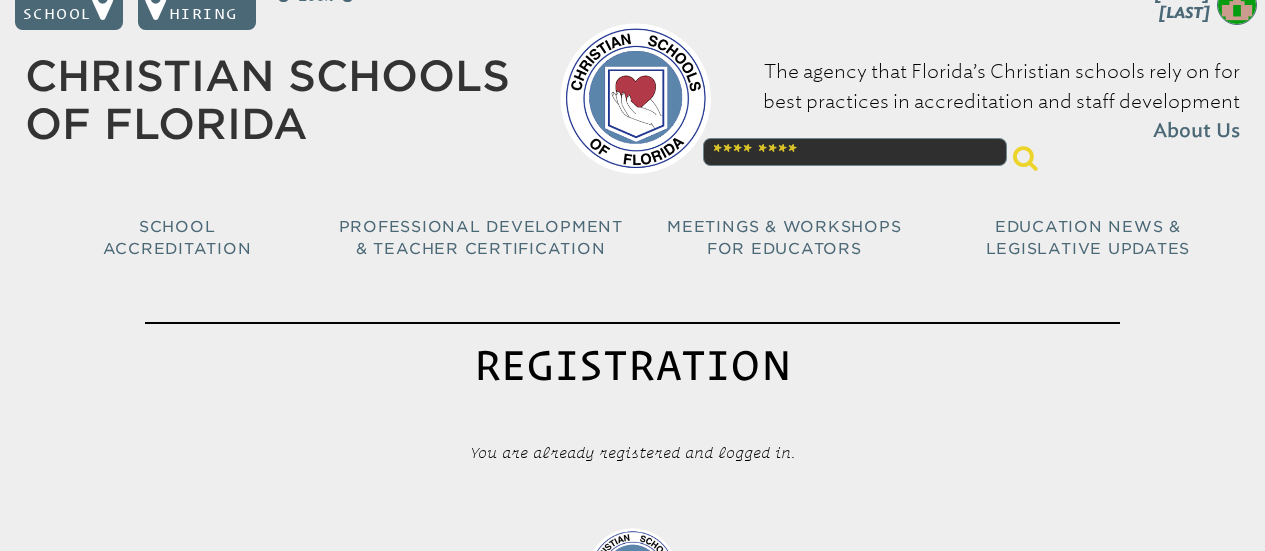 scroll, scrollTop: 0, scrollLeft: 0, axis: both 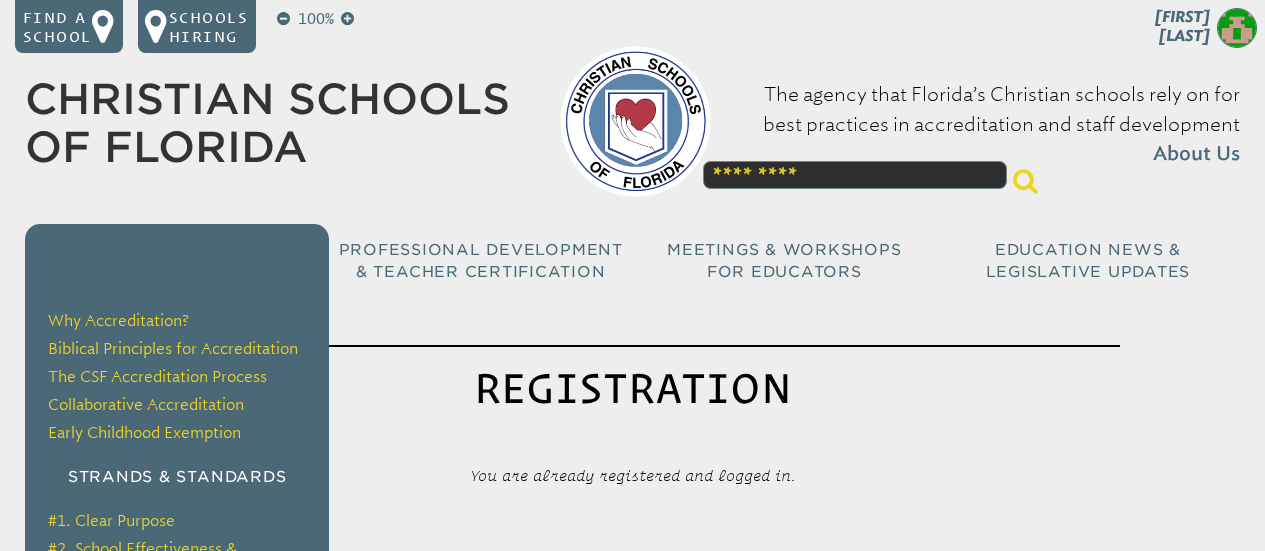 click on "School
Accreditation" at bounding box center [177, 261] 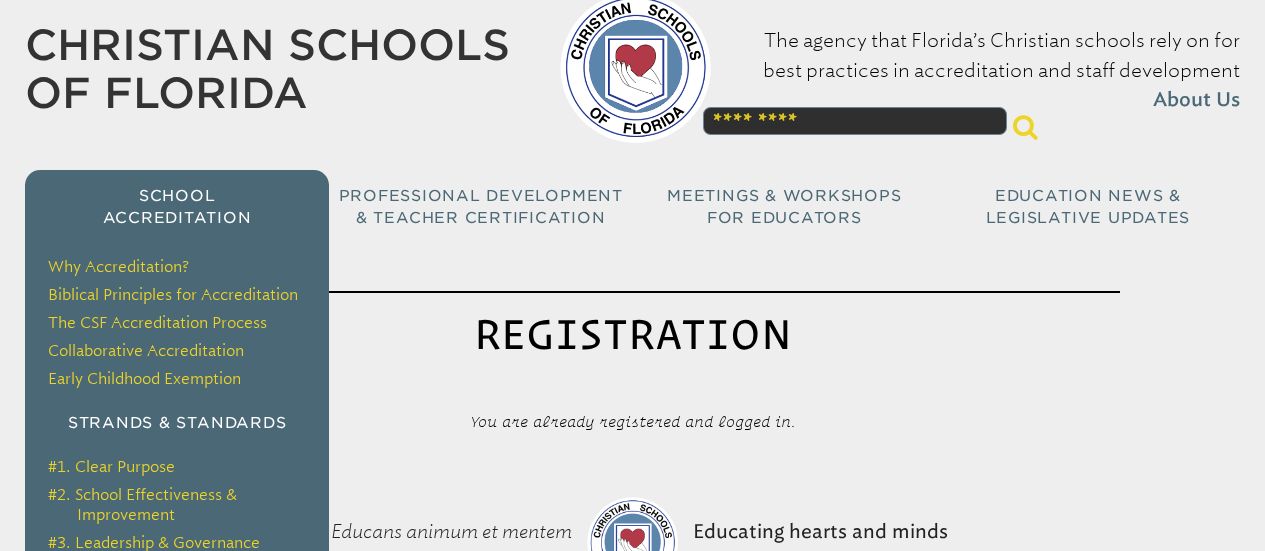 scroll, scrollTop: 53, scrollLeft: 0, axis: vertical 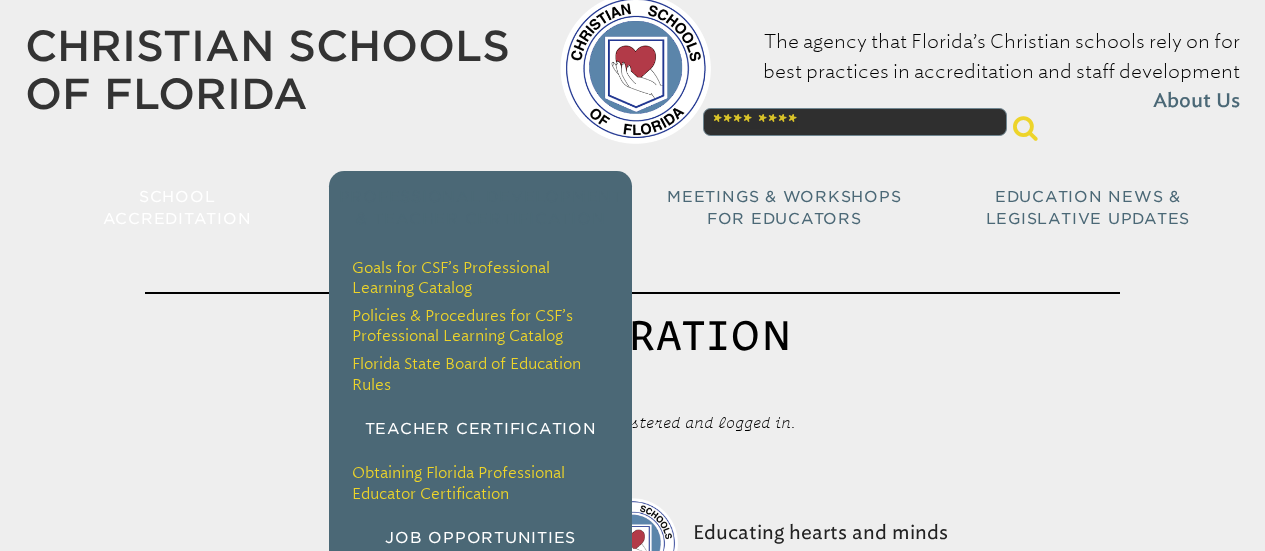 click on "Professional Development
& Teacher Certification" at bounding box center [481, 209] 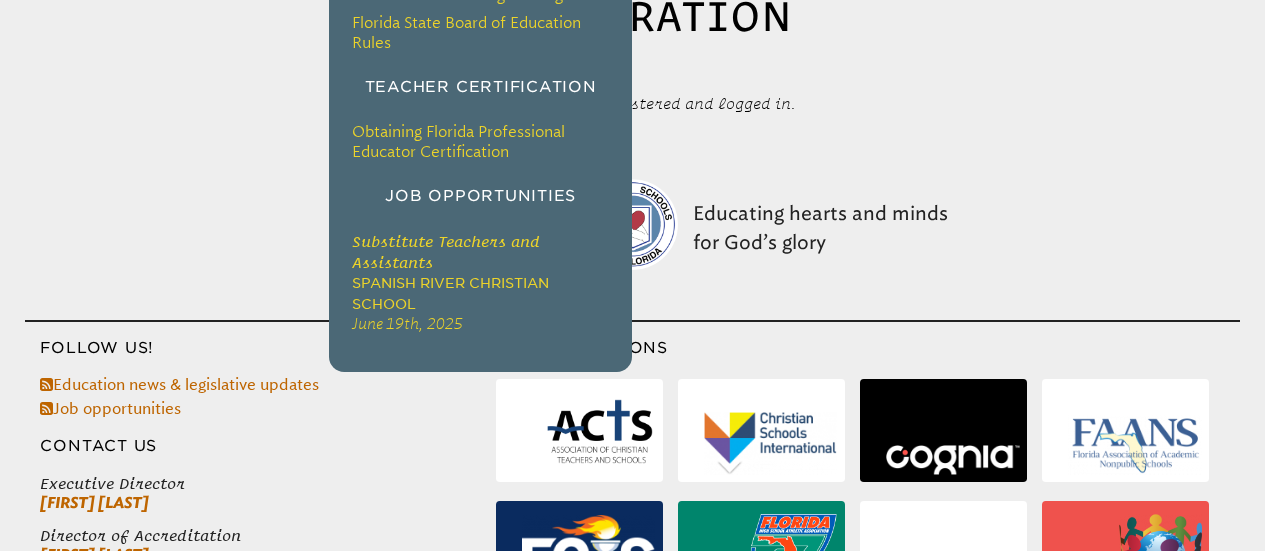 scroll, scrollTop: 375, scrollLeft: 0, axis: vertical 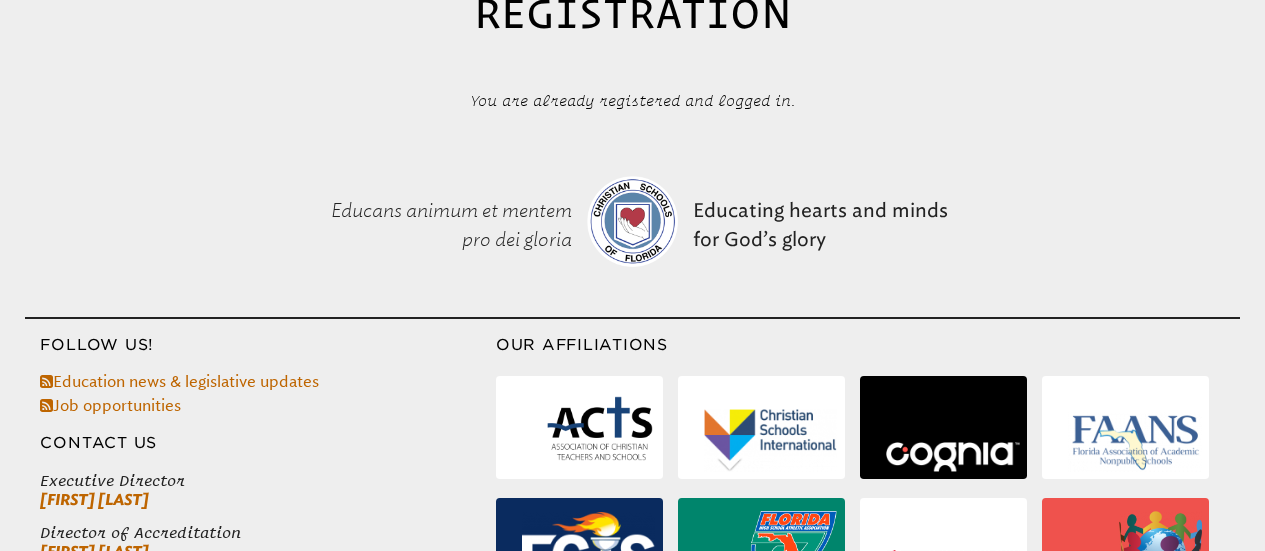 click on "Educating hearts and minds for God’s glory" at bounding box center [845, 225] 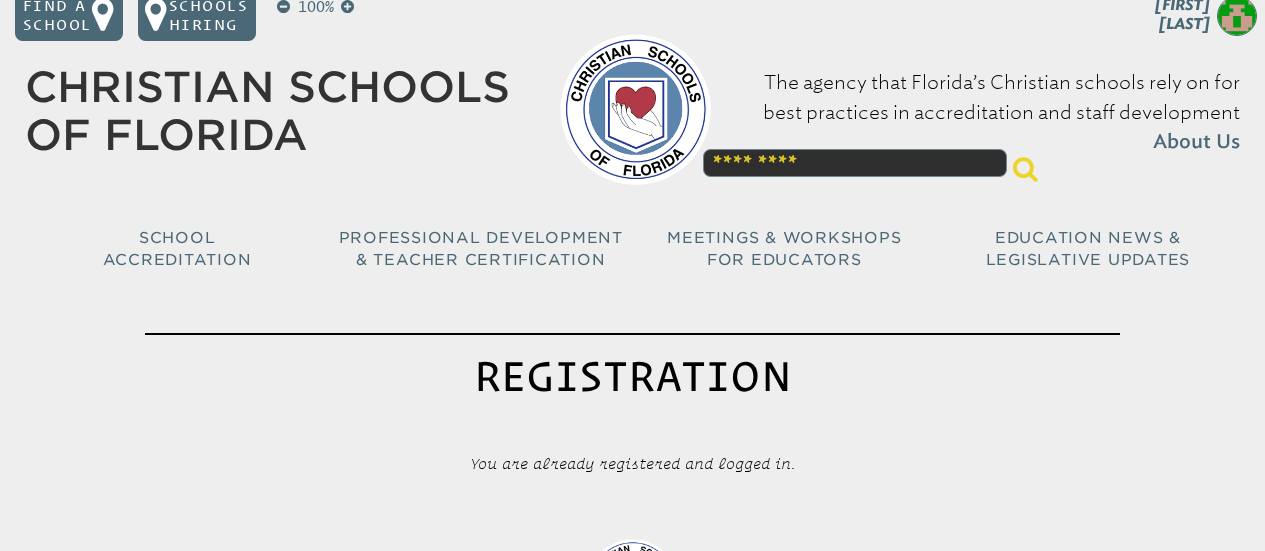scroll, scrollTop: 0, scrollLeft: 0, axis: both 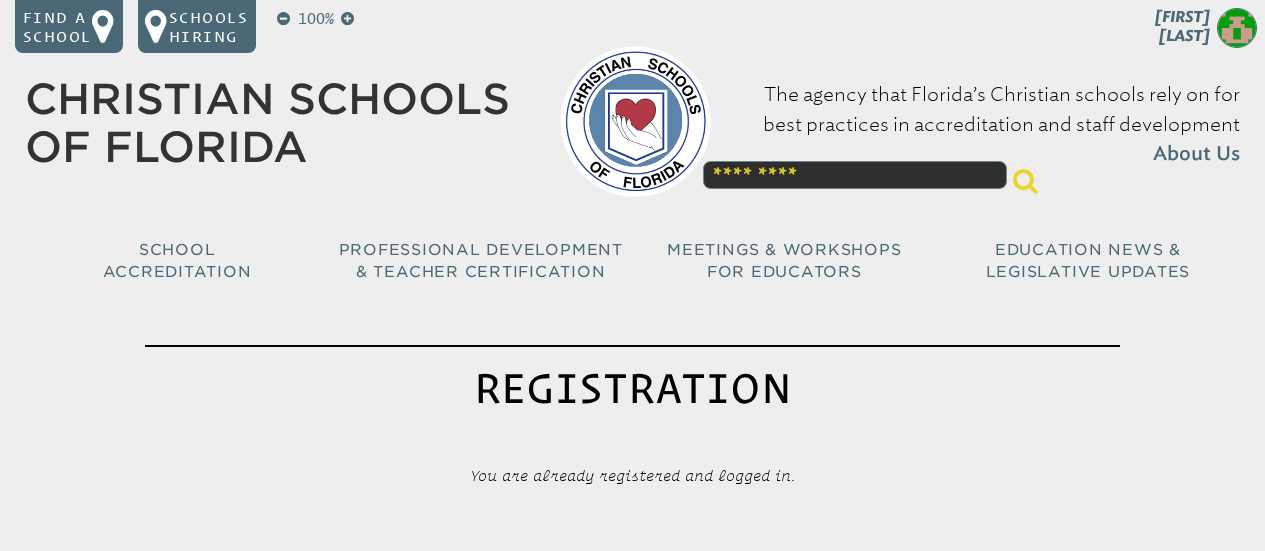 click at bounding box center [1237, 28] 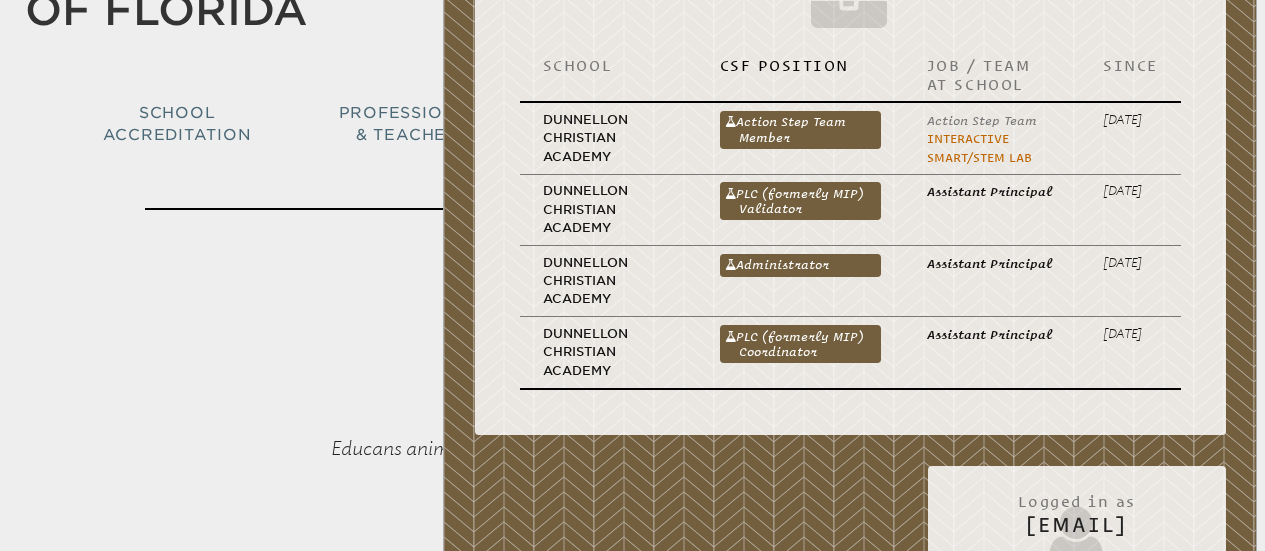 scroll, scrollTop: 0, scrollLeft: 0, axis: both 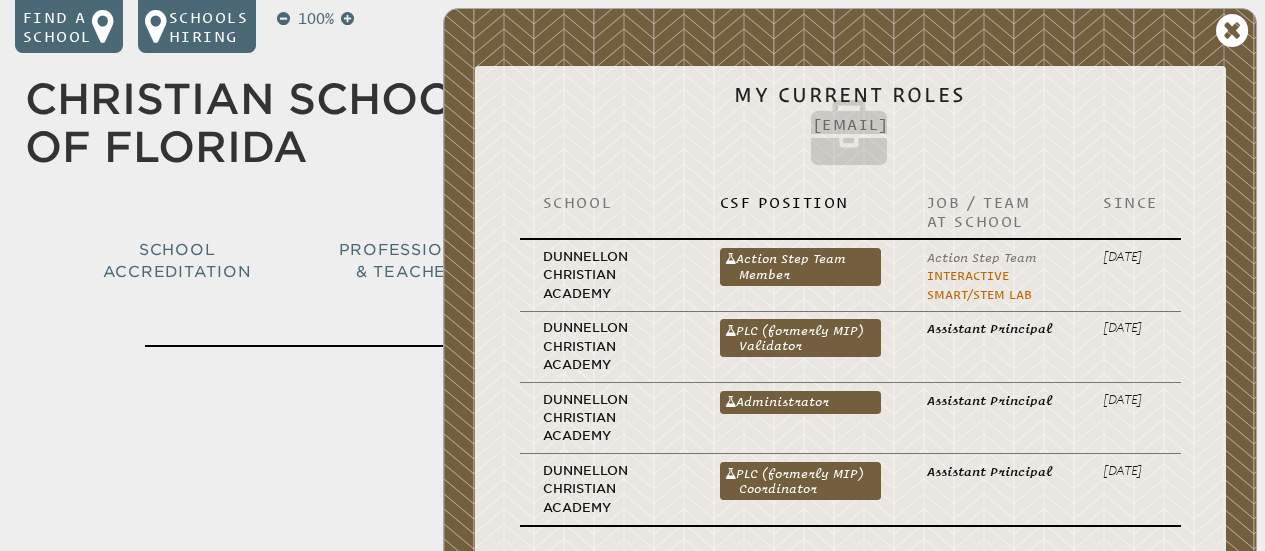 click at bounding box center [1232, 31] 